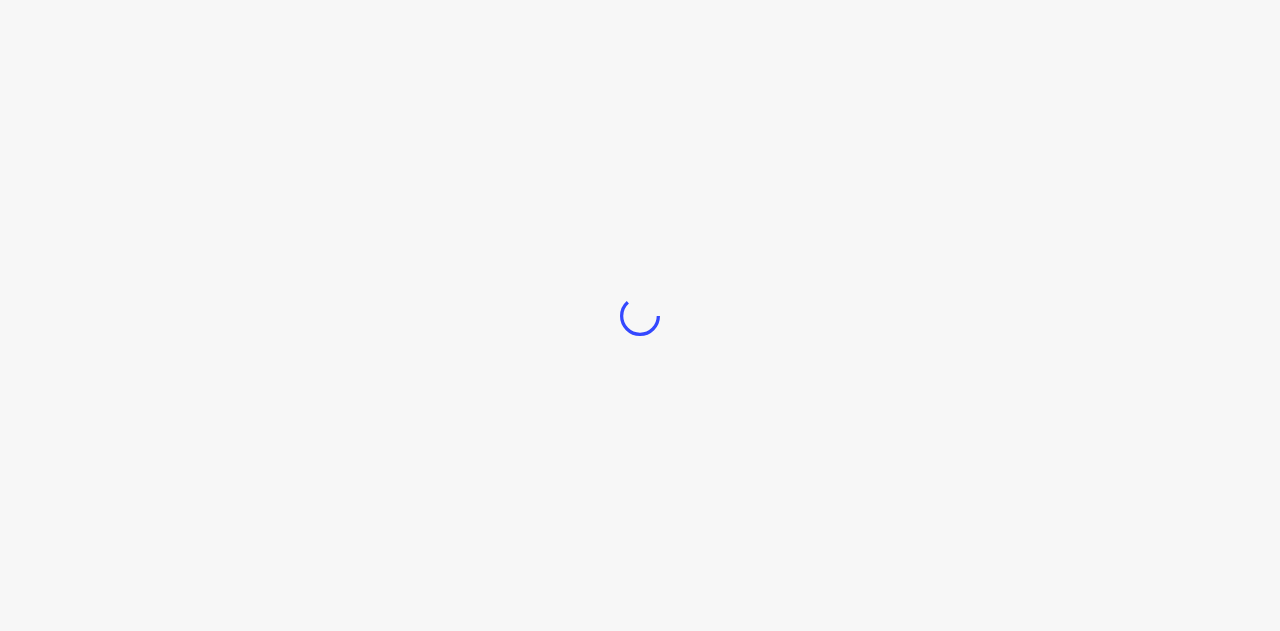 scroll, scrollTop: 0, scrollLeft: 0, axis: both 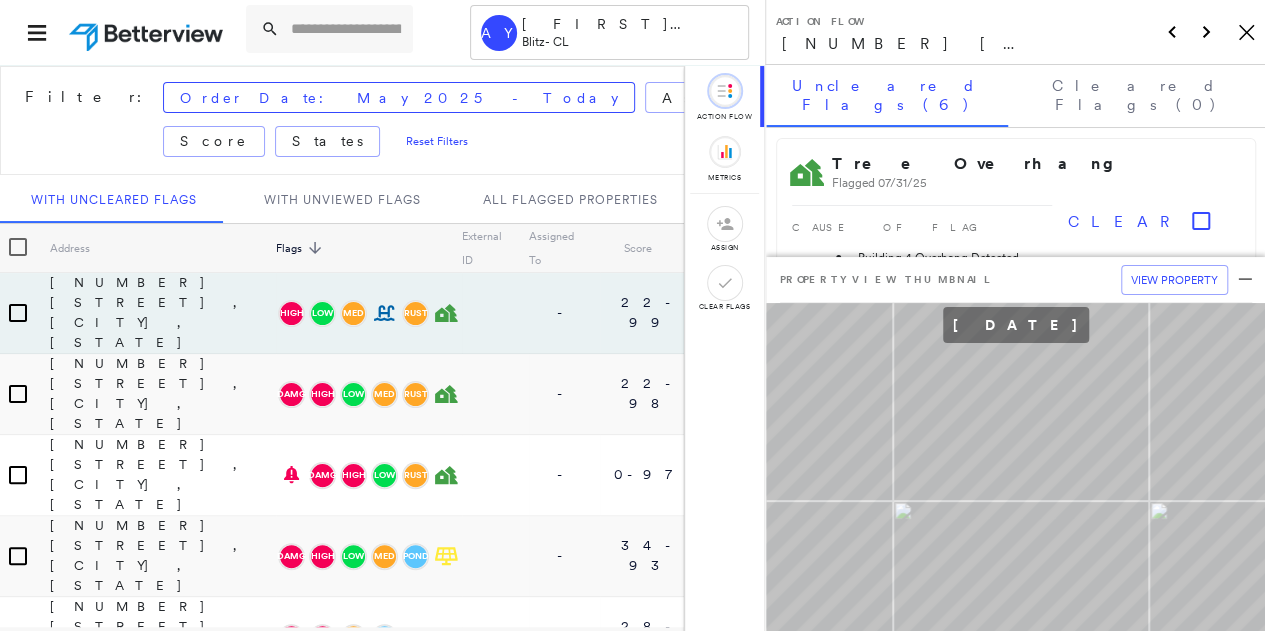 click on "Icon_Closemodal" 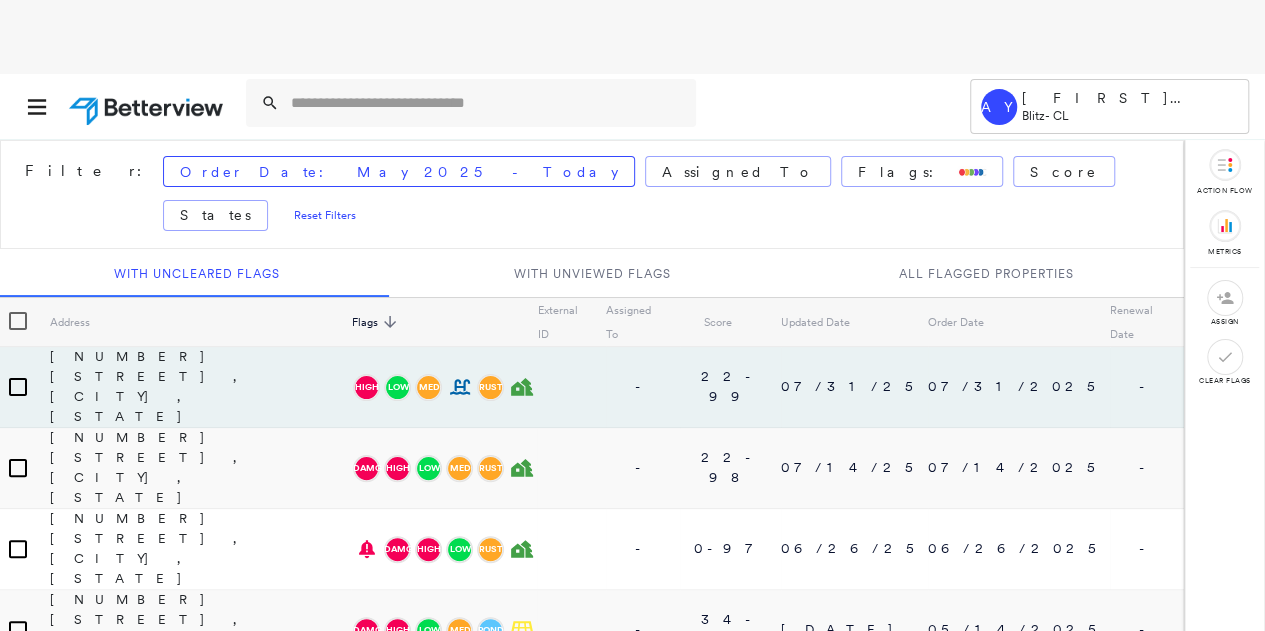 click at bounding box center (579, 106) 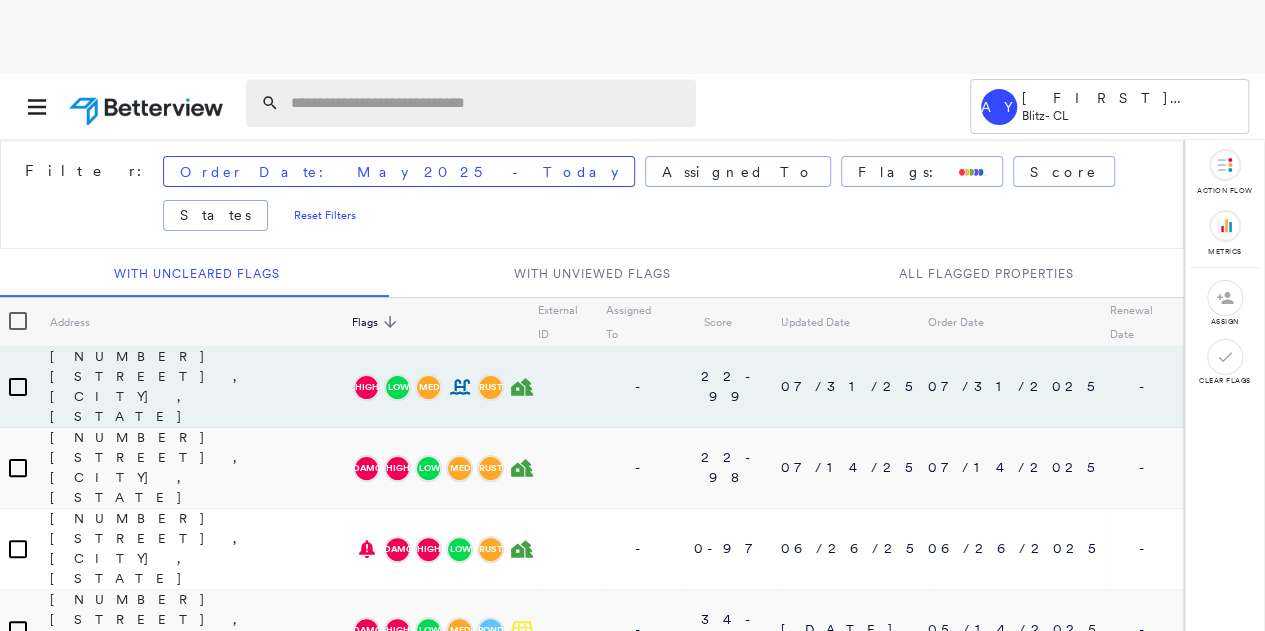 click at bounding box center [487, 103] 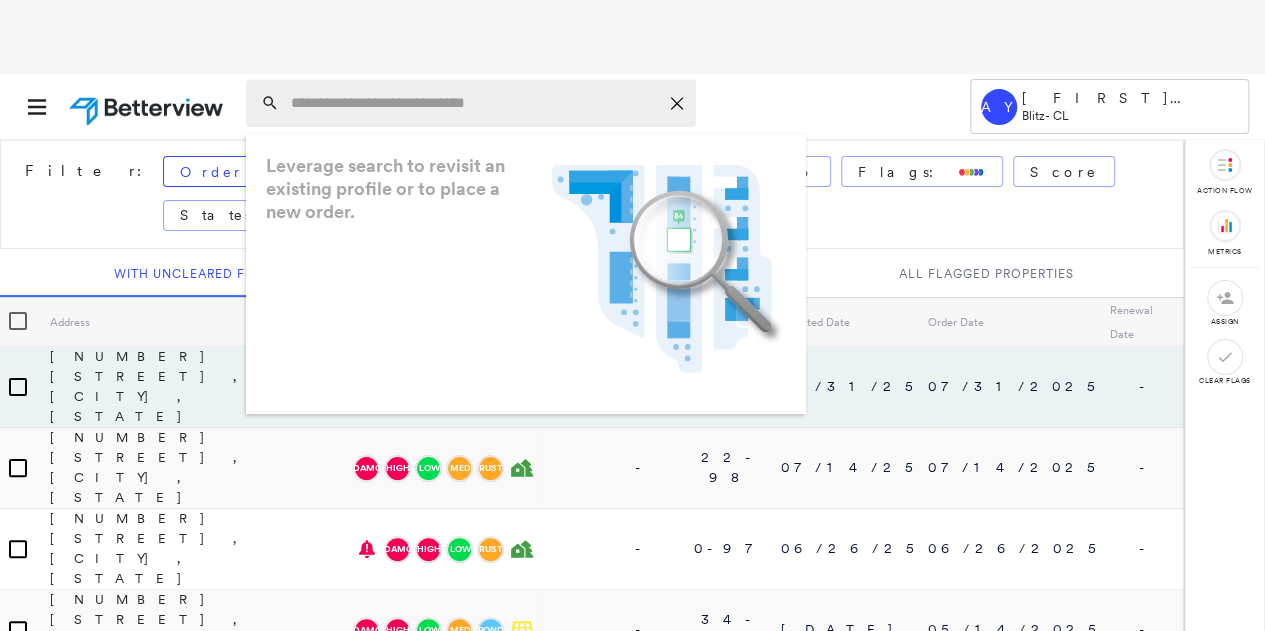 paste on "**********" 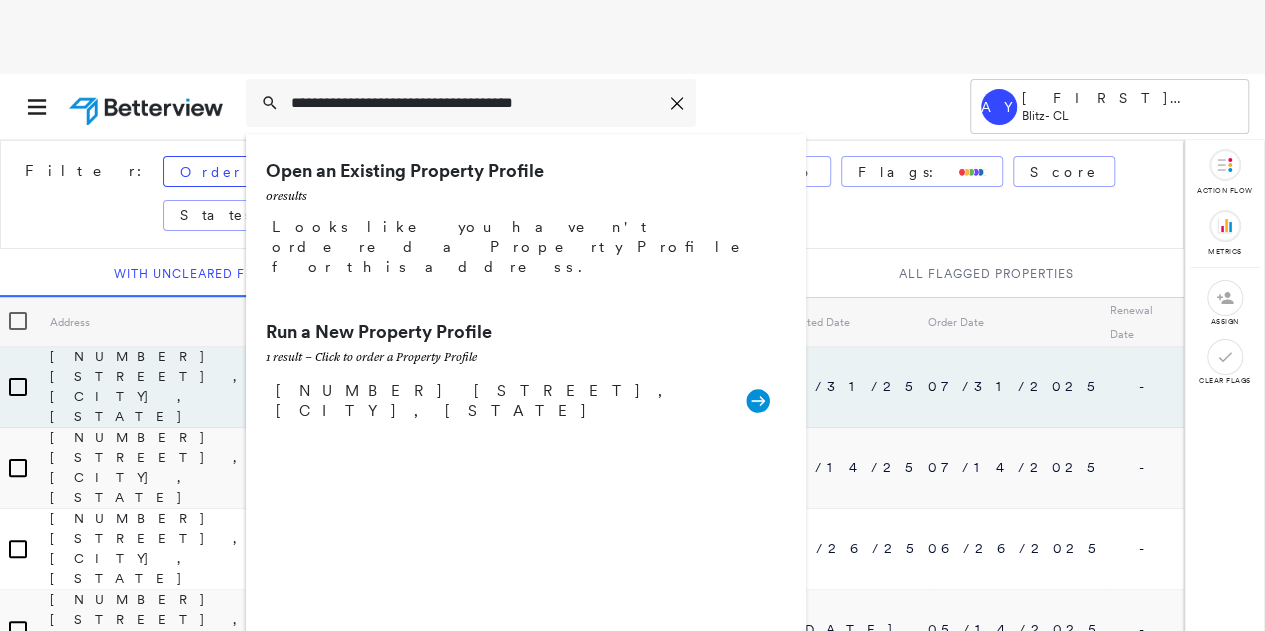 type on "**********" 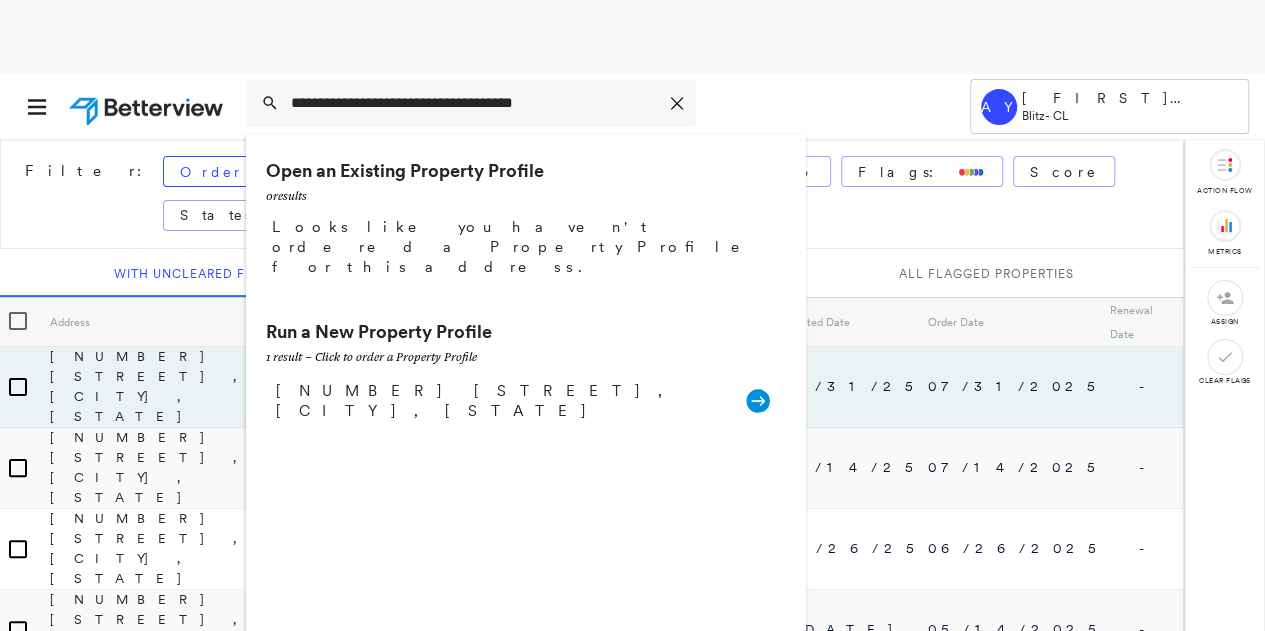 click on "Open an Existing Property Profile 0  result s Looks like you haven't ordered a Property Profile for this address.   Run a New Property Profile 1 result - Click to order a Property Profile [NUMBER] [STREET], [CITY], [STATE] Group Created with Sketch." at bounding box center (526, 438) 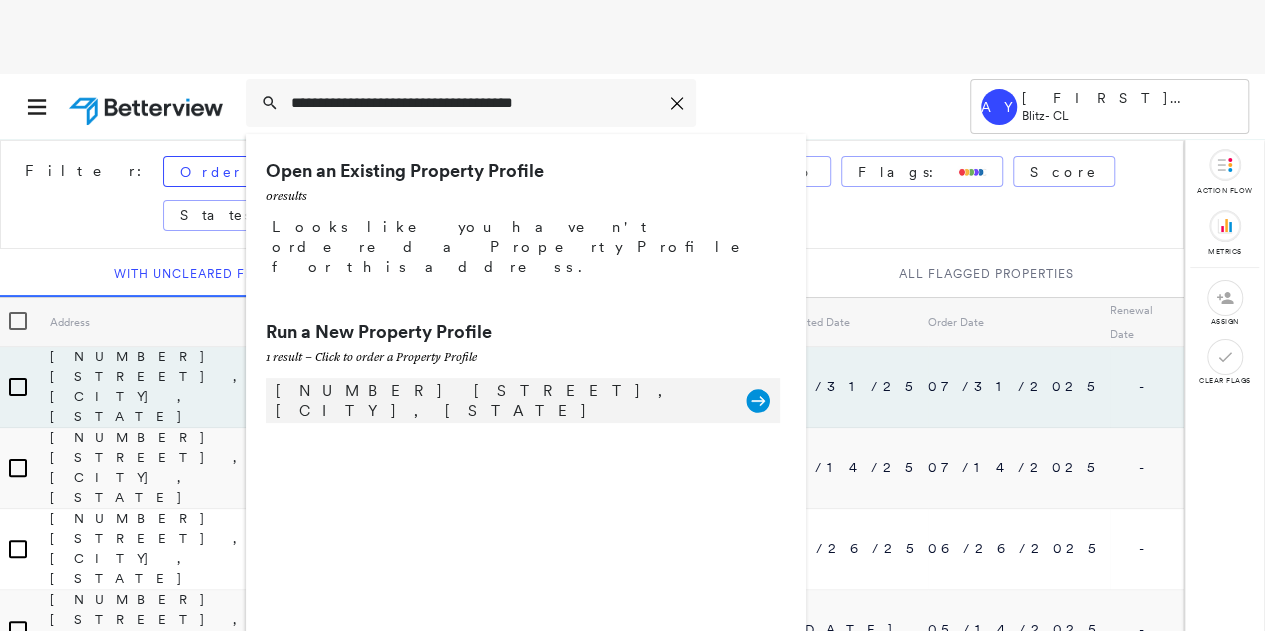 click 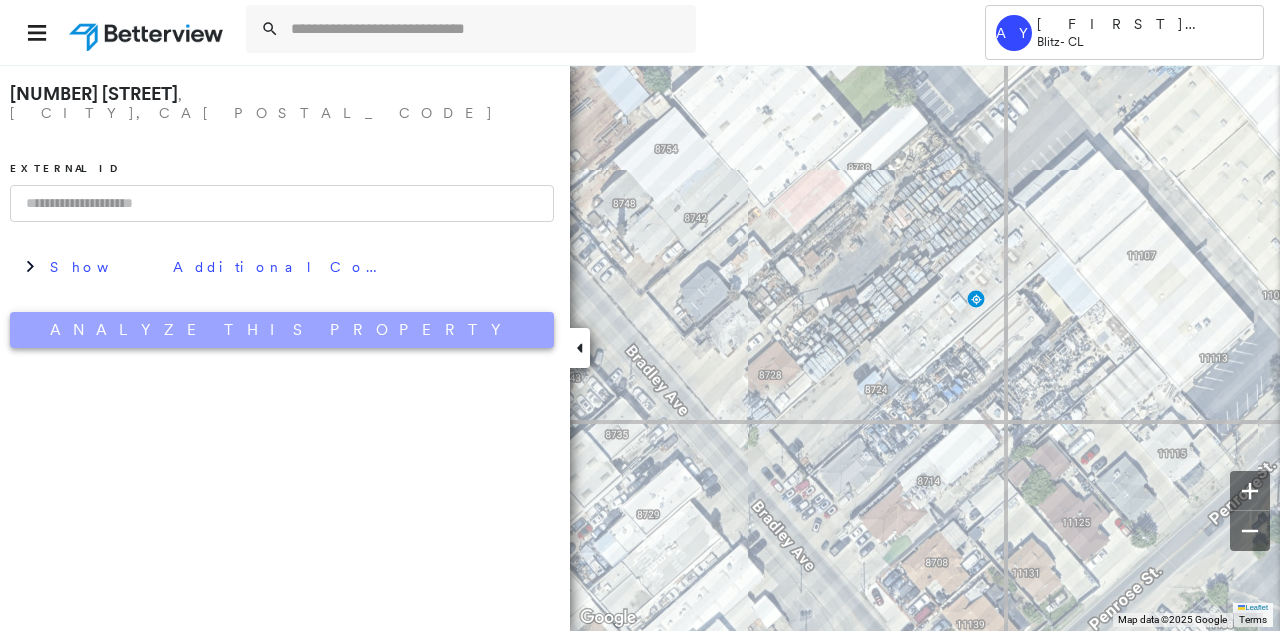 click on "Analyze This Property" at bounding box center (282, 330) 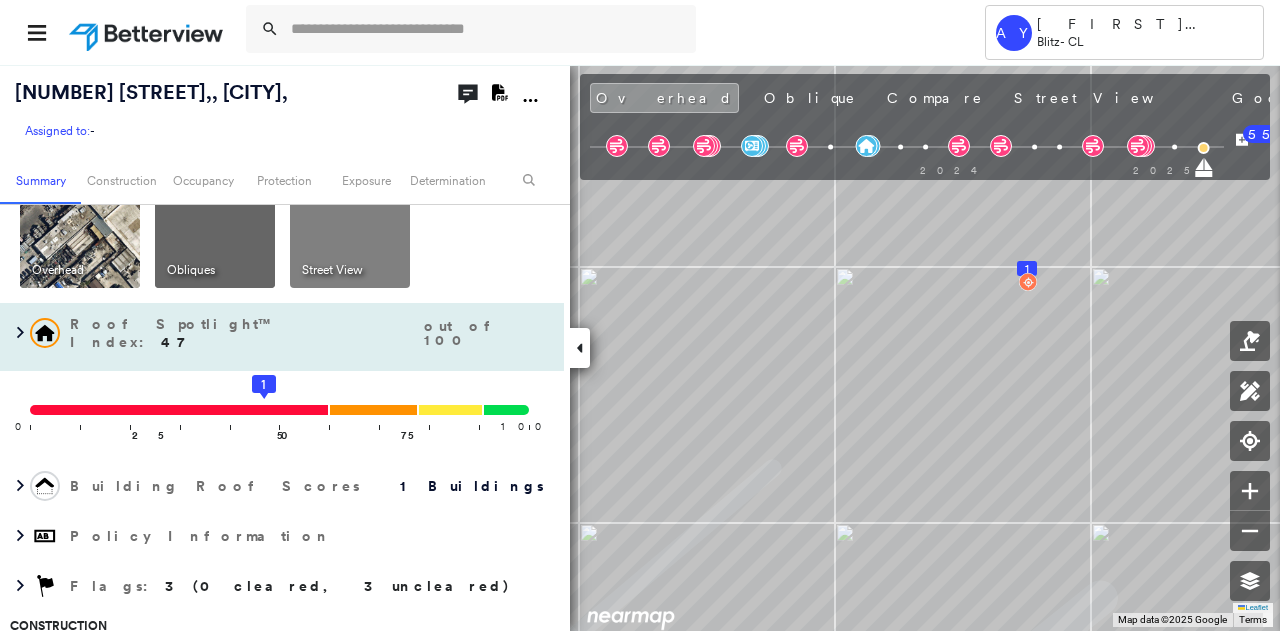 scroll, scrollTop: 53, scrollLeft: 0, axis: vertical 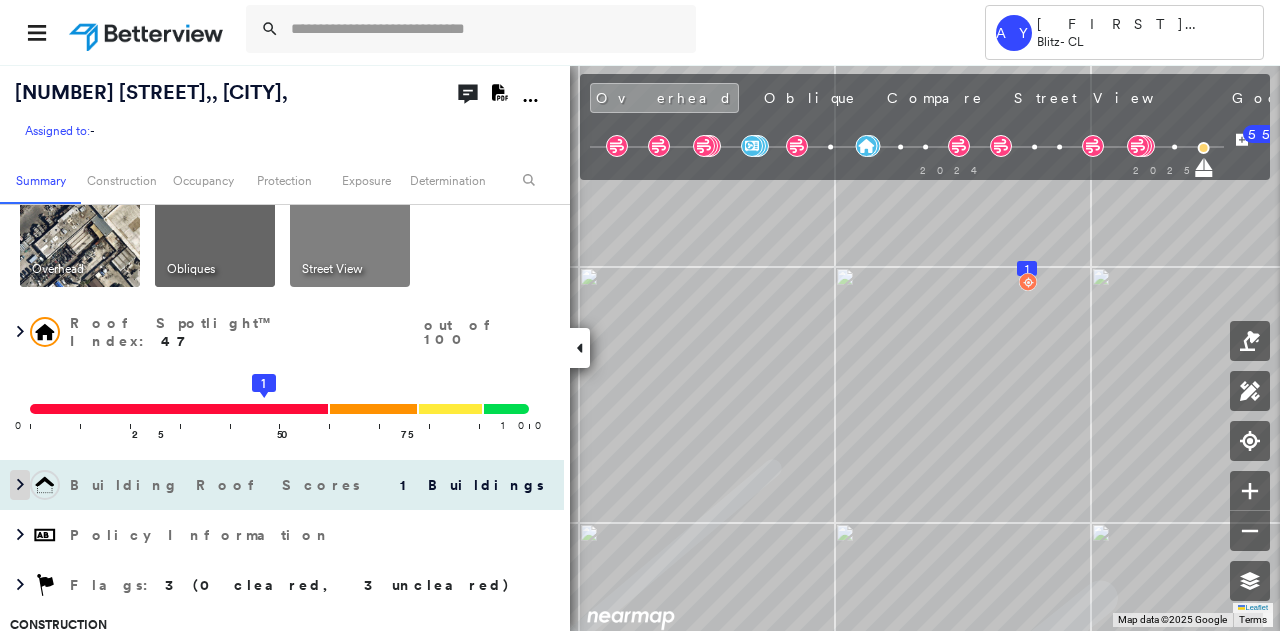 click at bounding box center (20, 485) 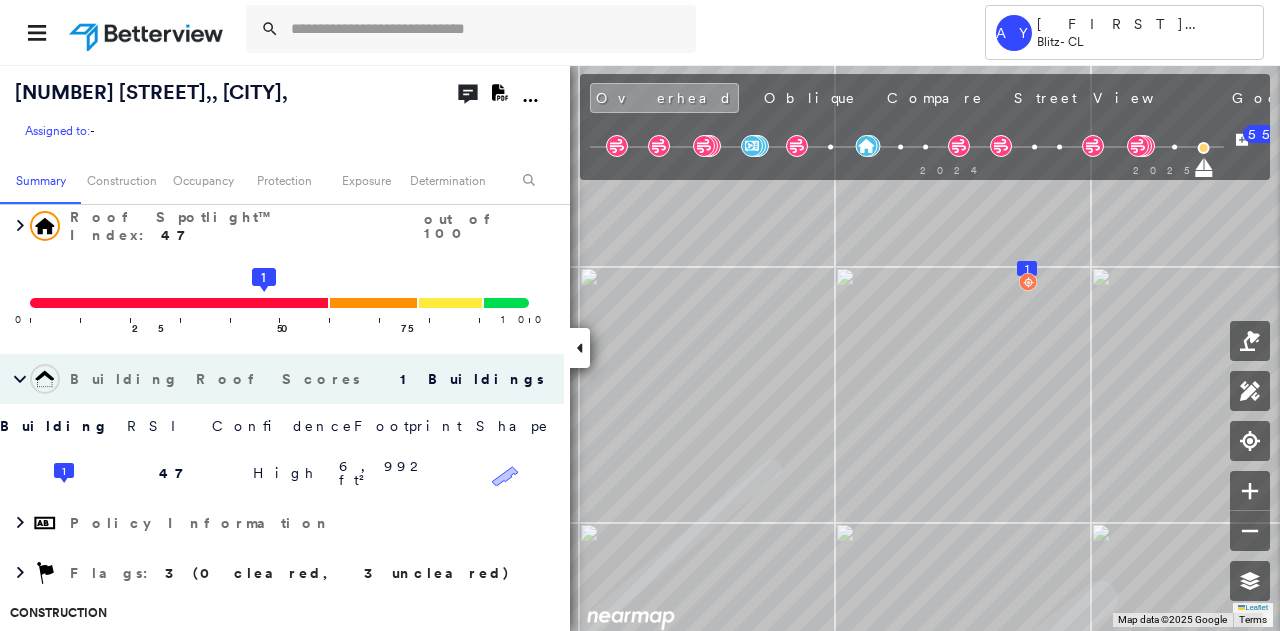 scroll, scrollTop: 160, scrollLeft: 0, axis: vertical 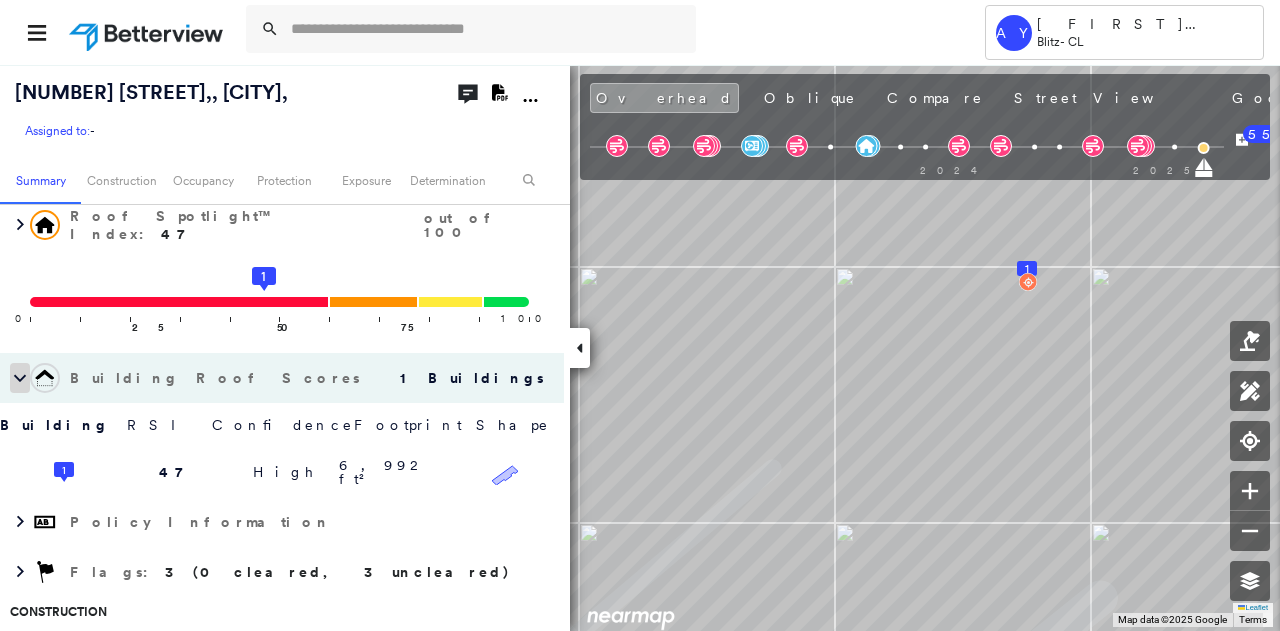 click 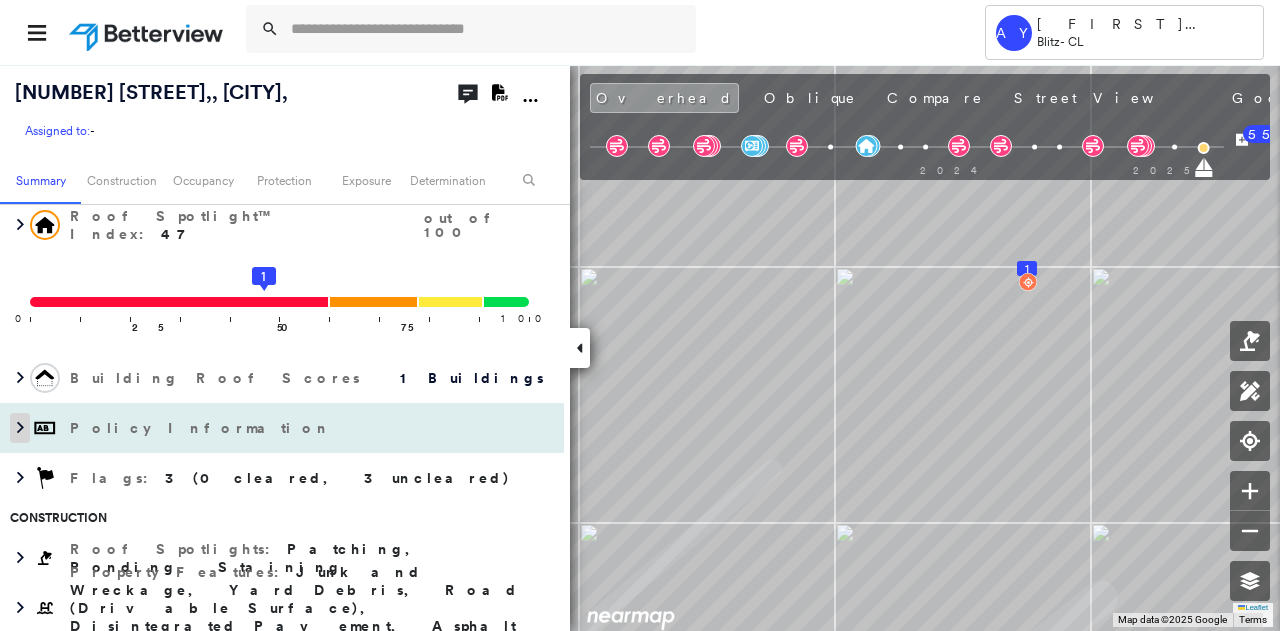 click 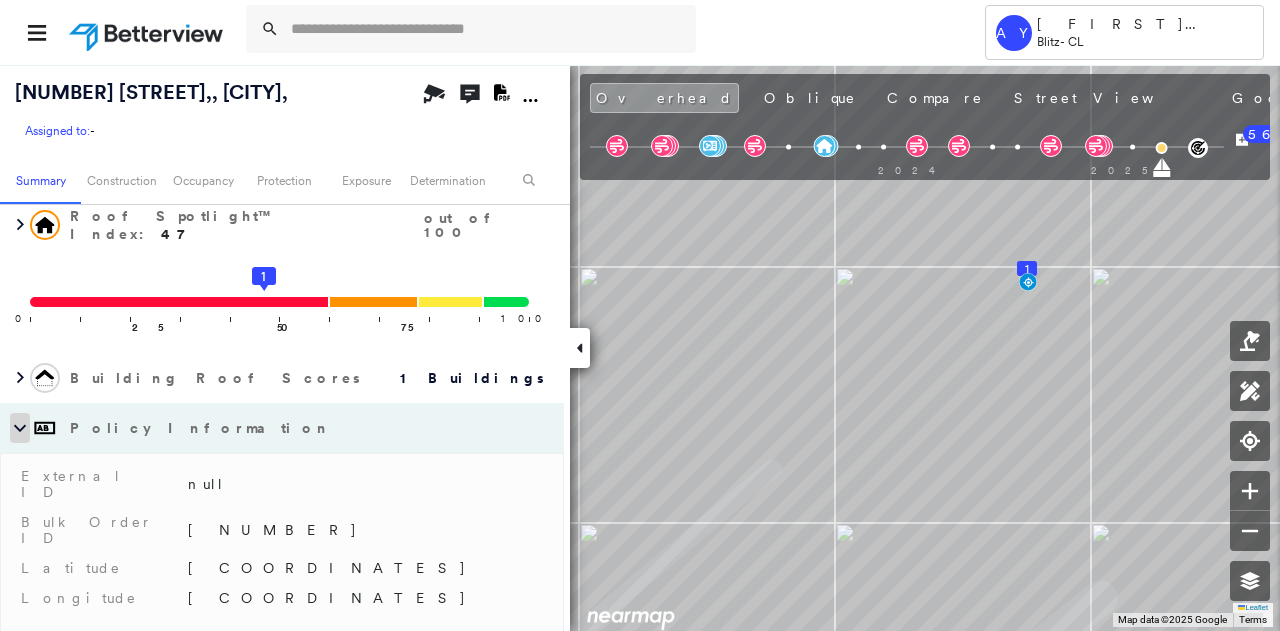 click 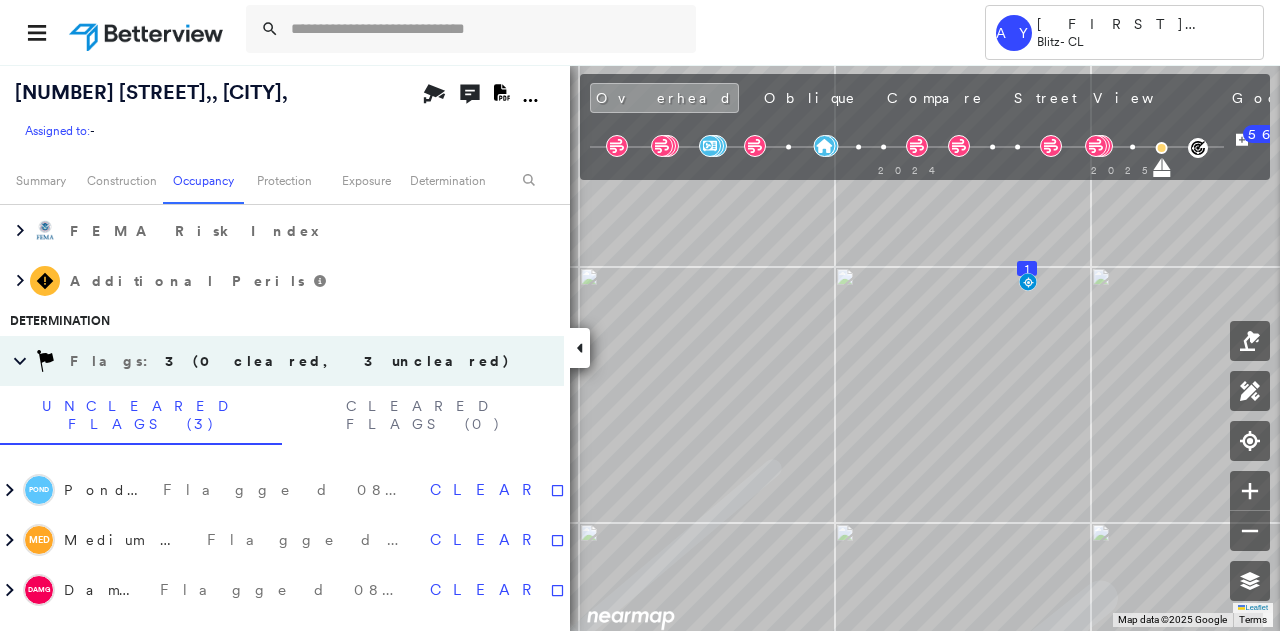 scroll, scrollTop: 902, scrollLeft: 0, axis: vertical 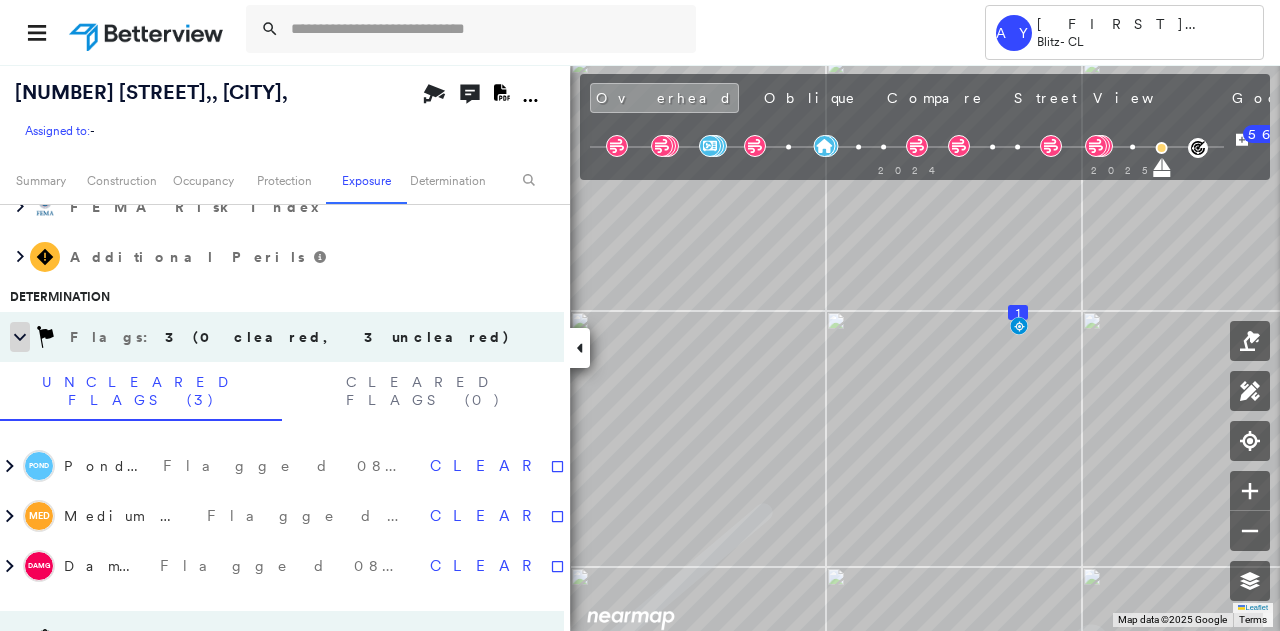 click at bounding box center [20, 337] 